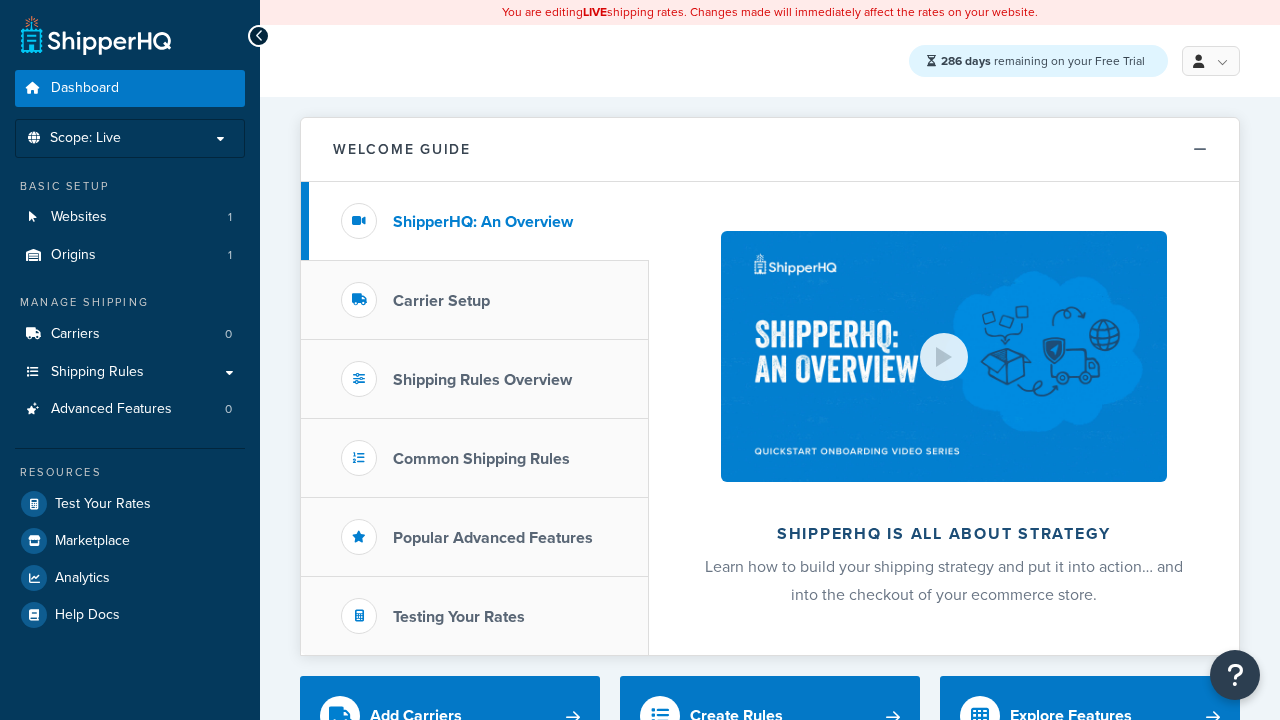 scroll, scrollTop: 0, scrollLeft: 0, axis: both 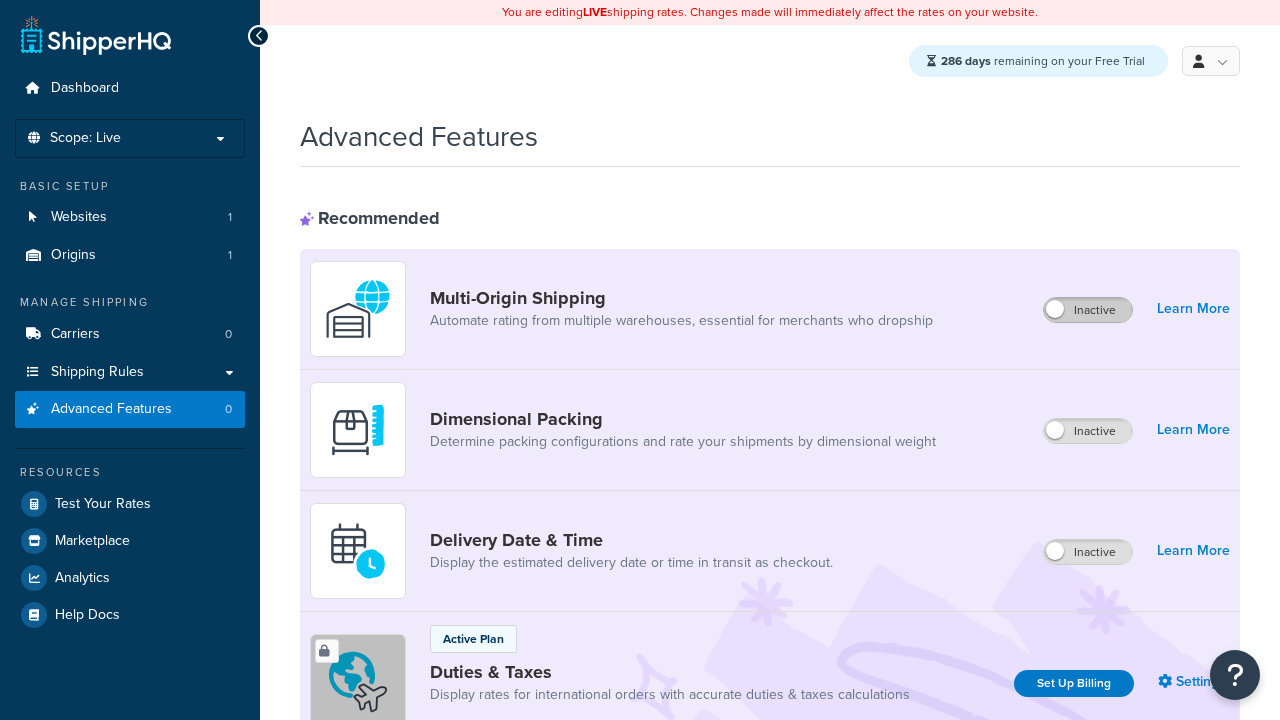 click on "Inactive" at bounding box center (1088, 310) 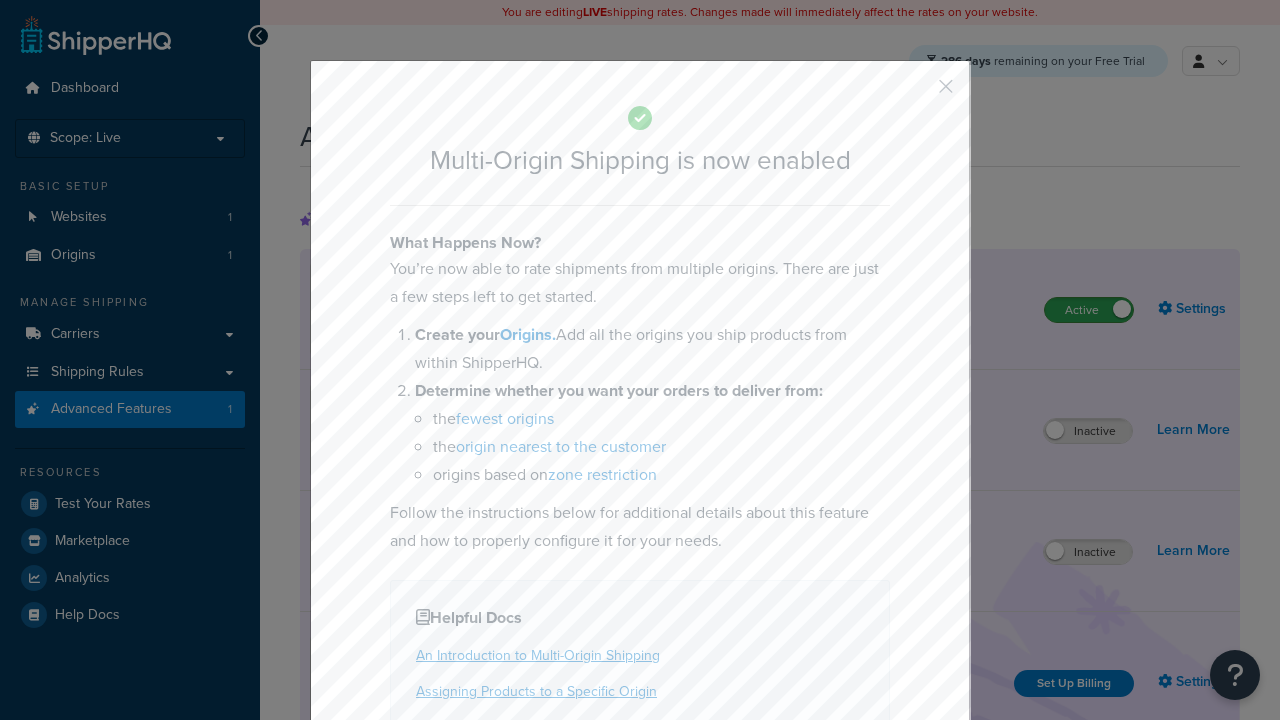 scroll, scrollTop: 0, scrollLeft: 0, axis: both 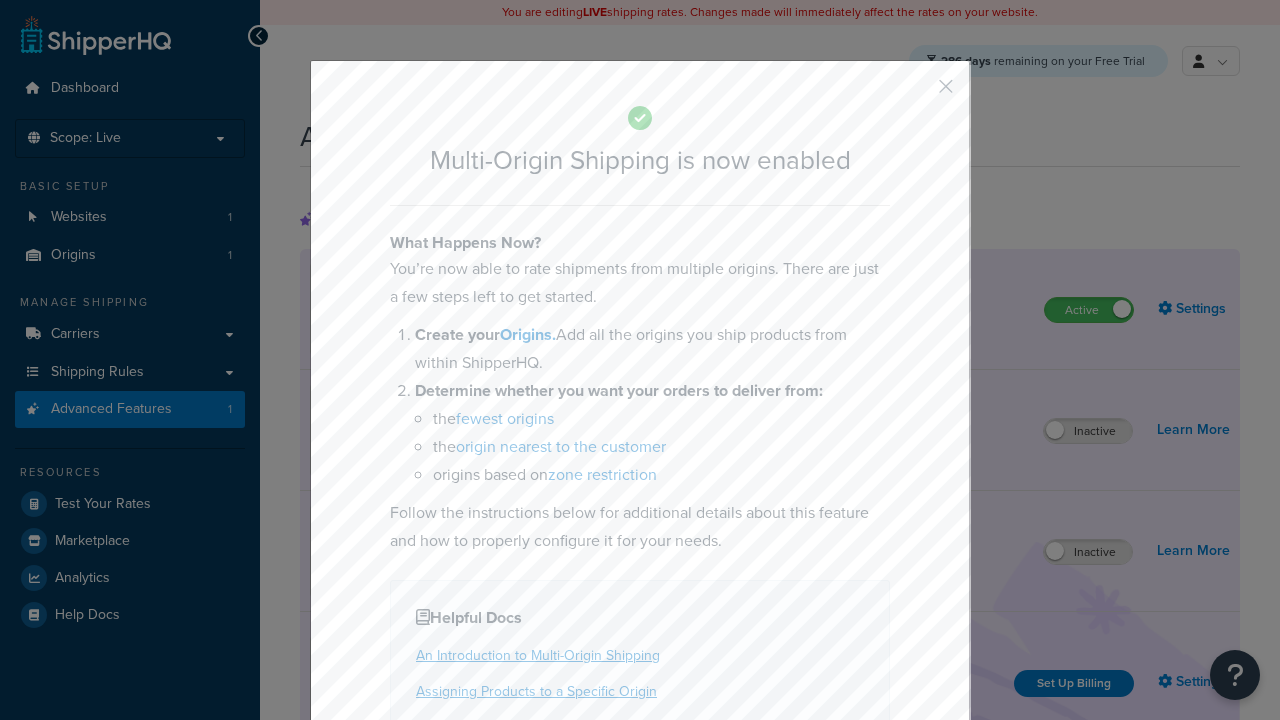 click at bounding box center [916, 93] 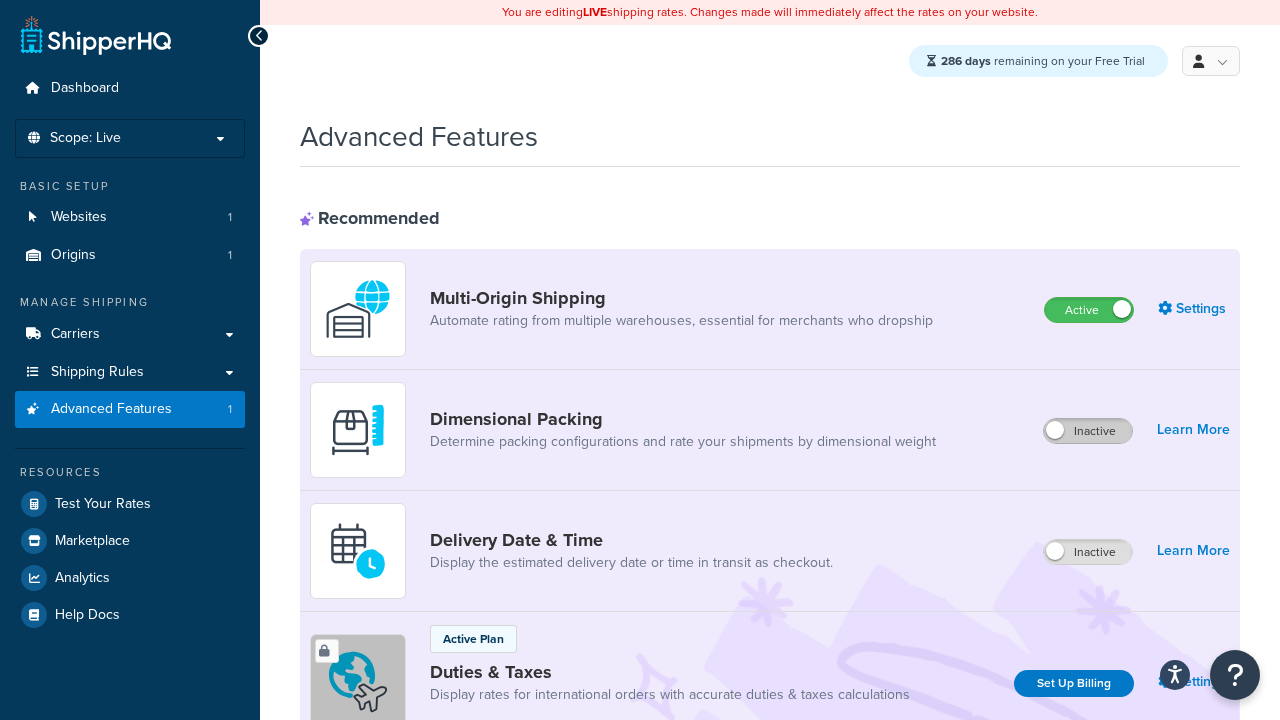 click on "Inactive" at bounding box center (1088, 431) 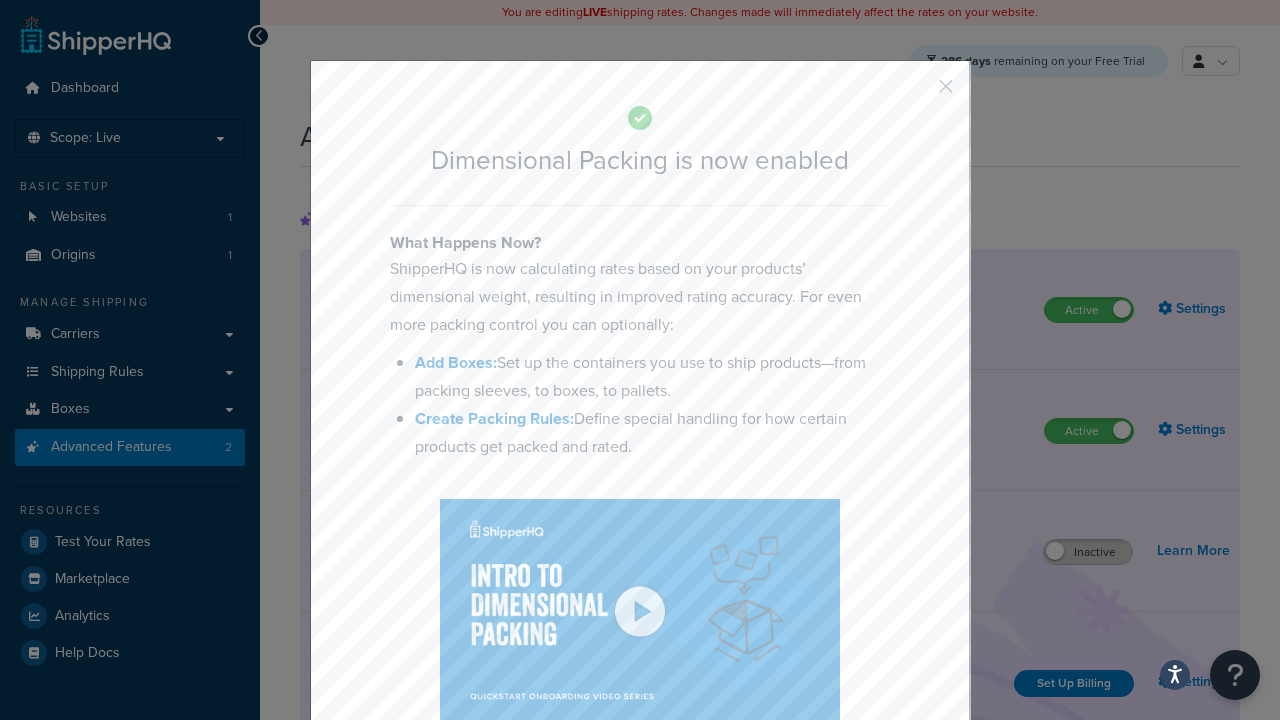 click at bounding box center (916, 93) 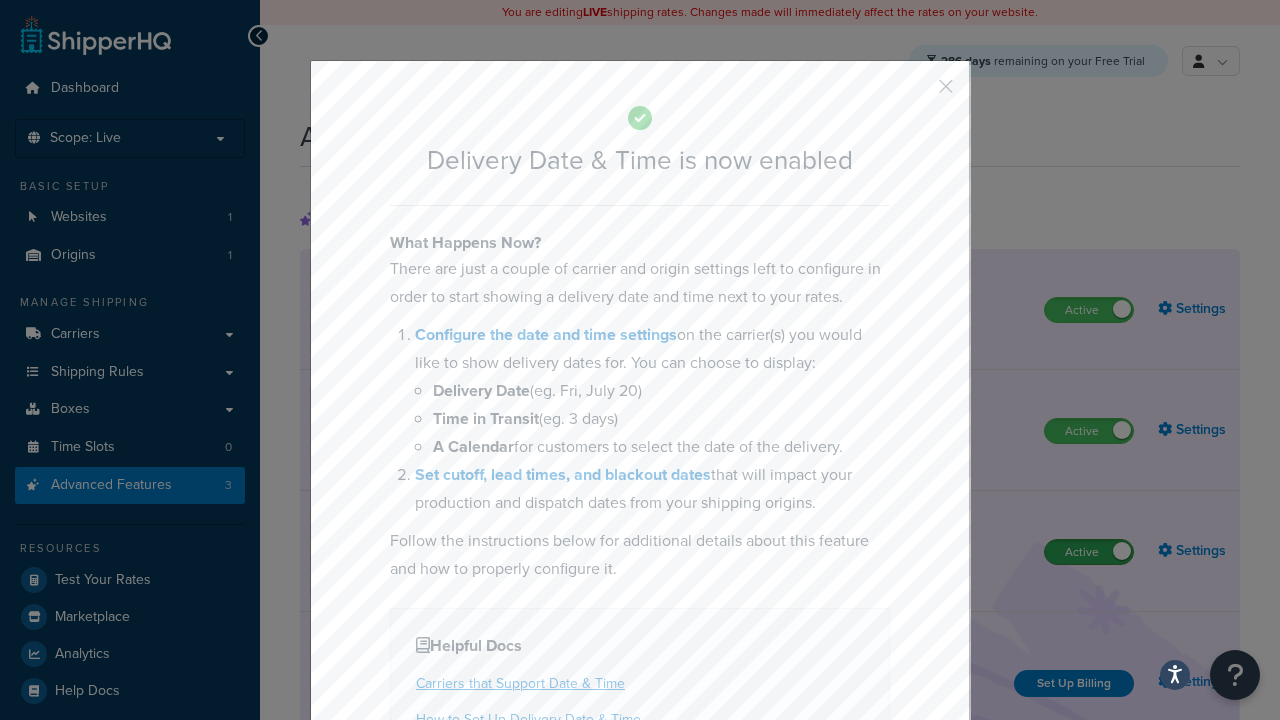 click at bounding box center [916, 93] 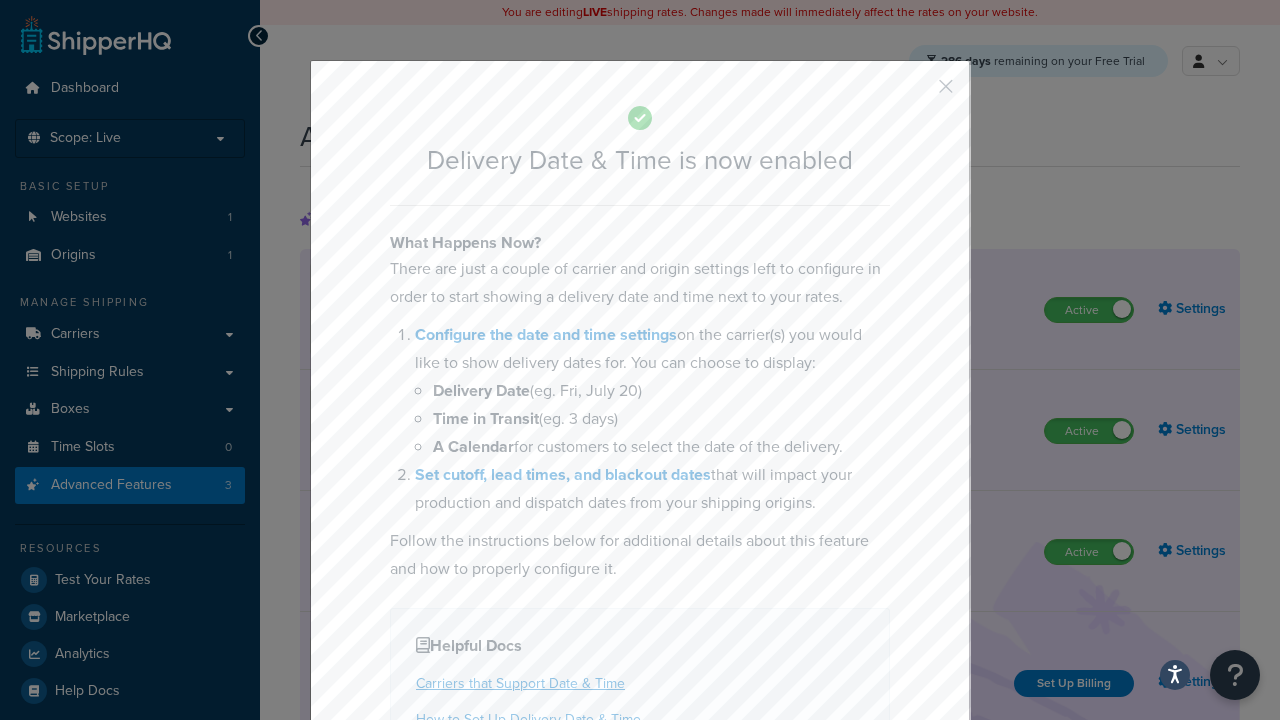 click on "Inactive" at bounding box center [1088, 887] 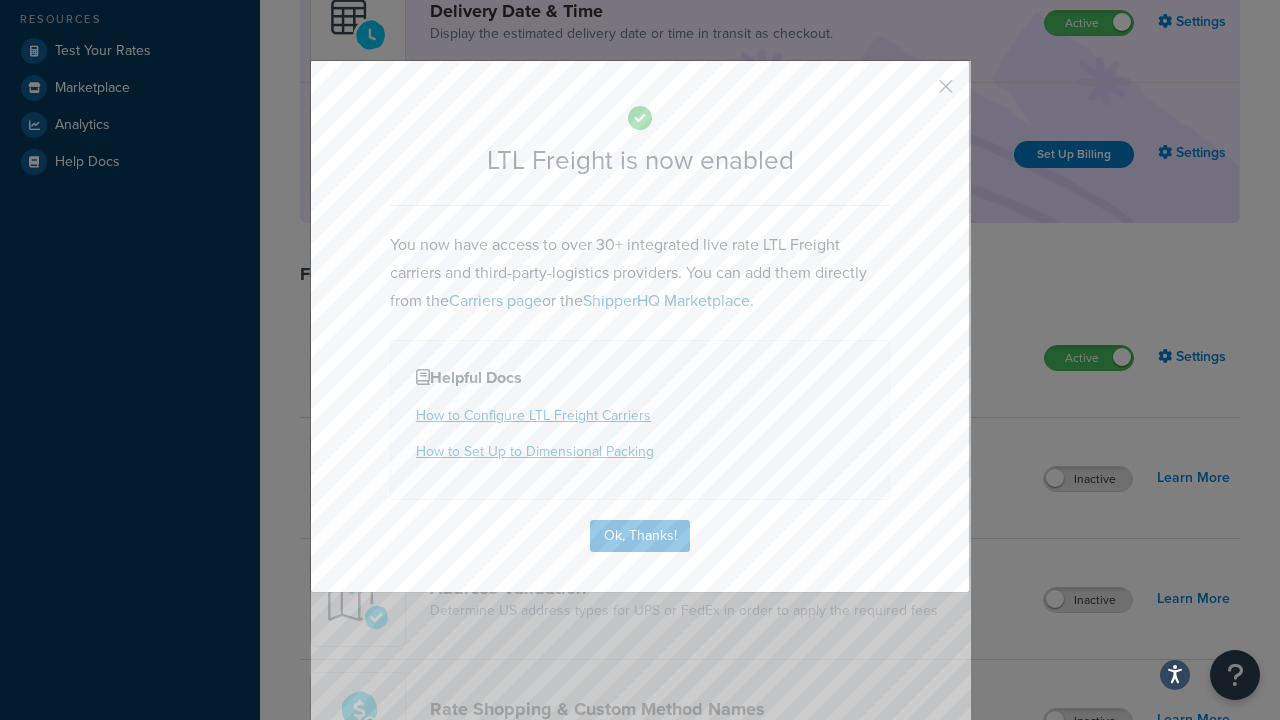 click at bounding box center [916, 93] 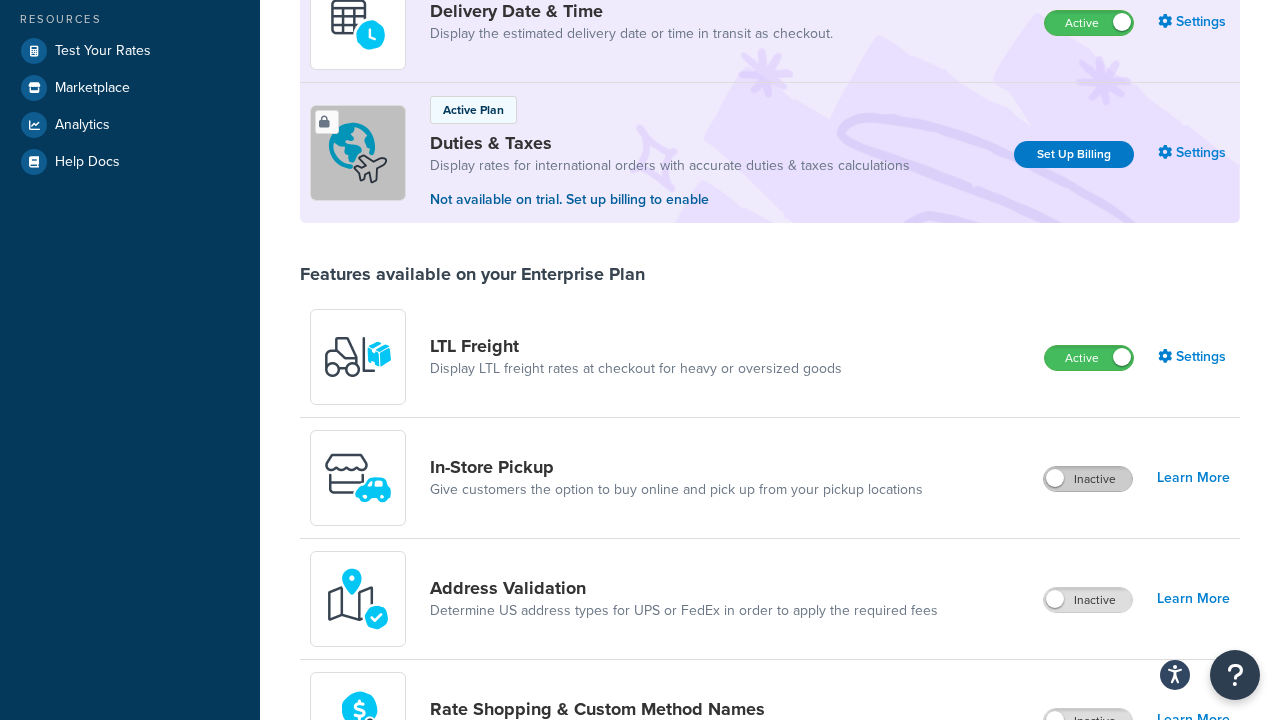 click on "Inactive" at bounding box center [1088, 479] 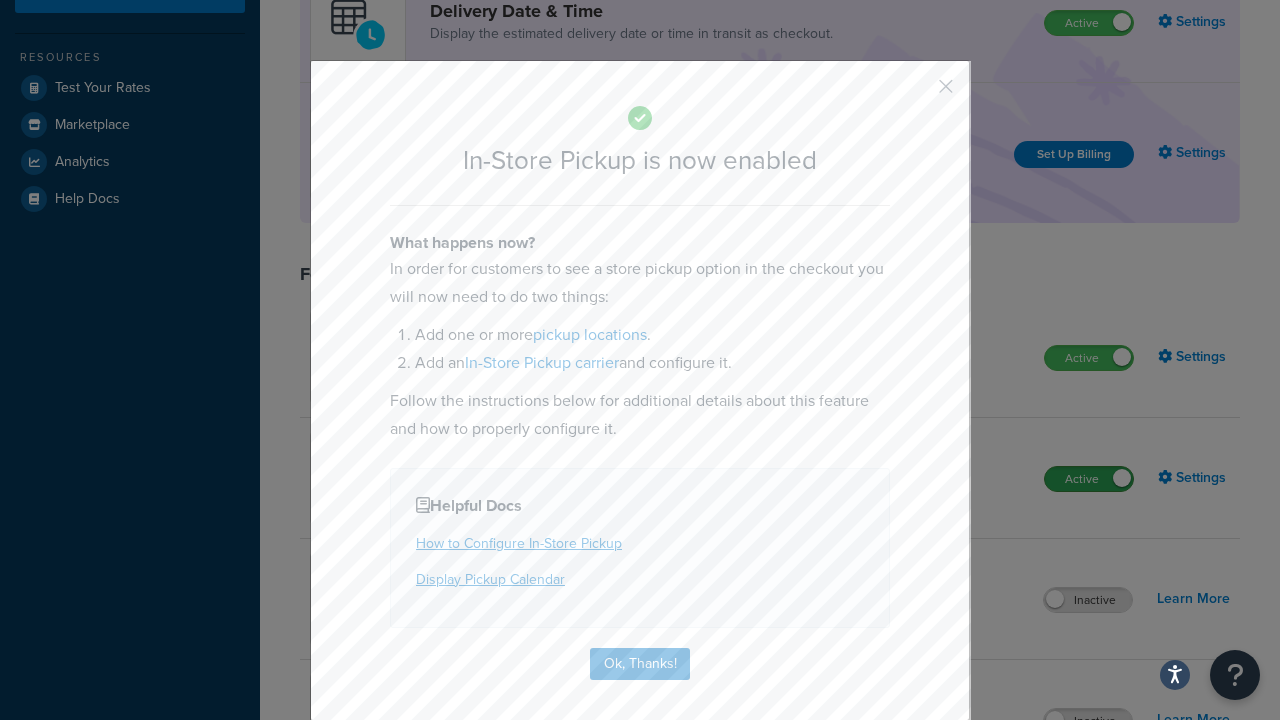 scroll, scrollTop: 567, scrollLeft: 0, axis: vertical 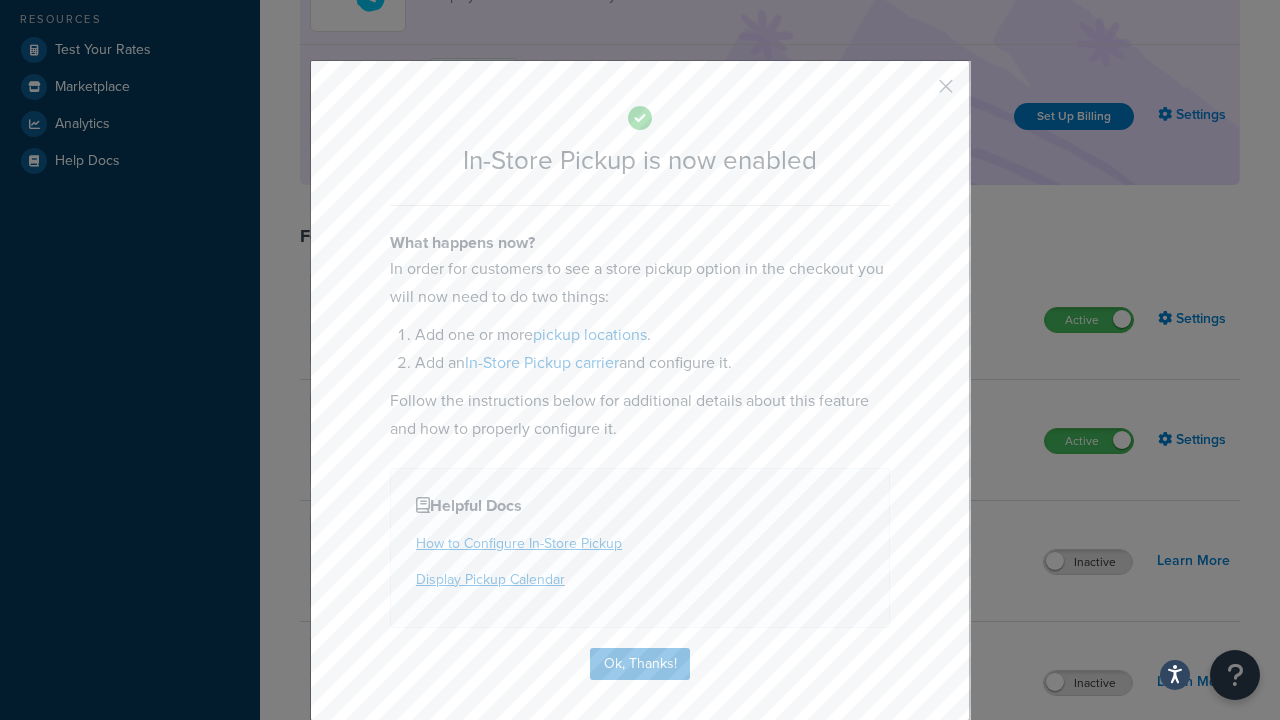click at bounding box center [916, 93] 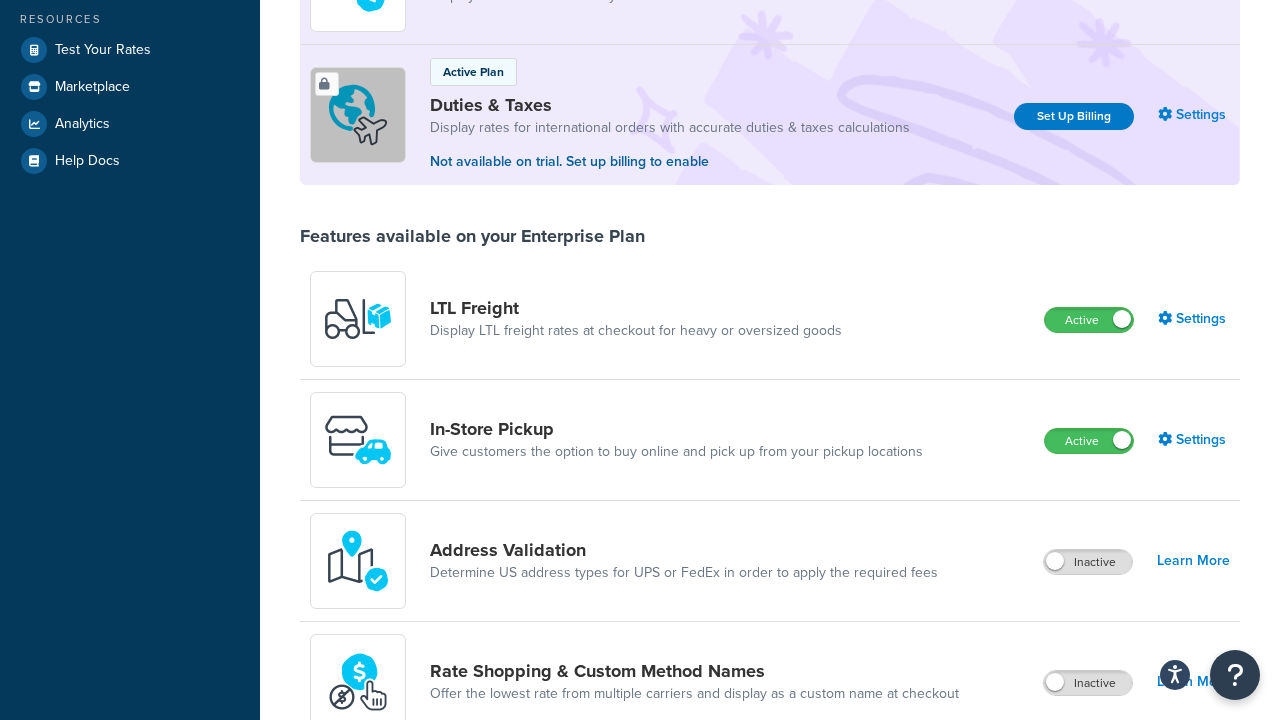 click on "Inactive" at bounding box center [1088, 562] 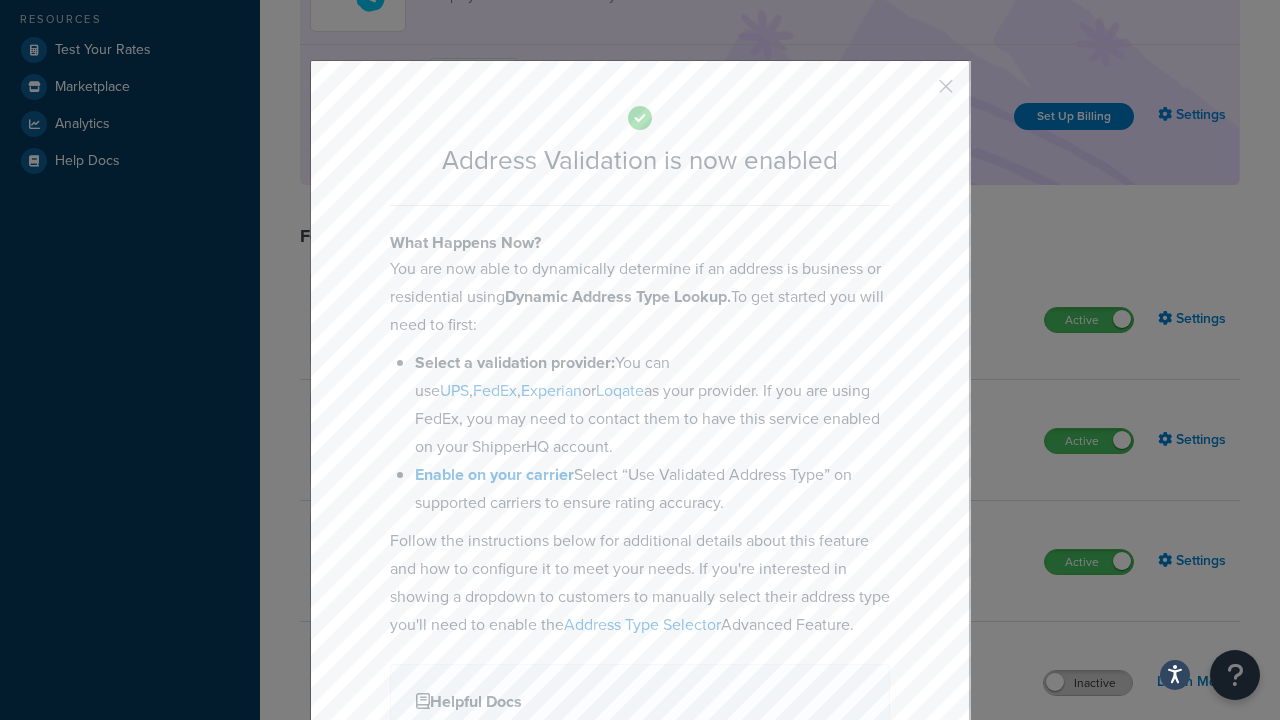 click at bounding box center (916, 93) 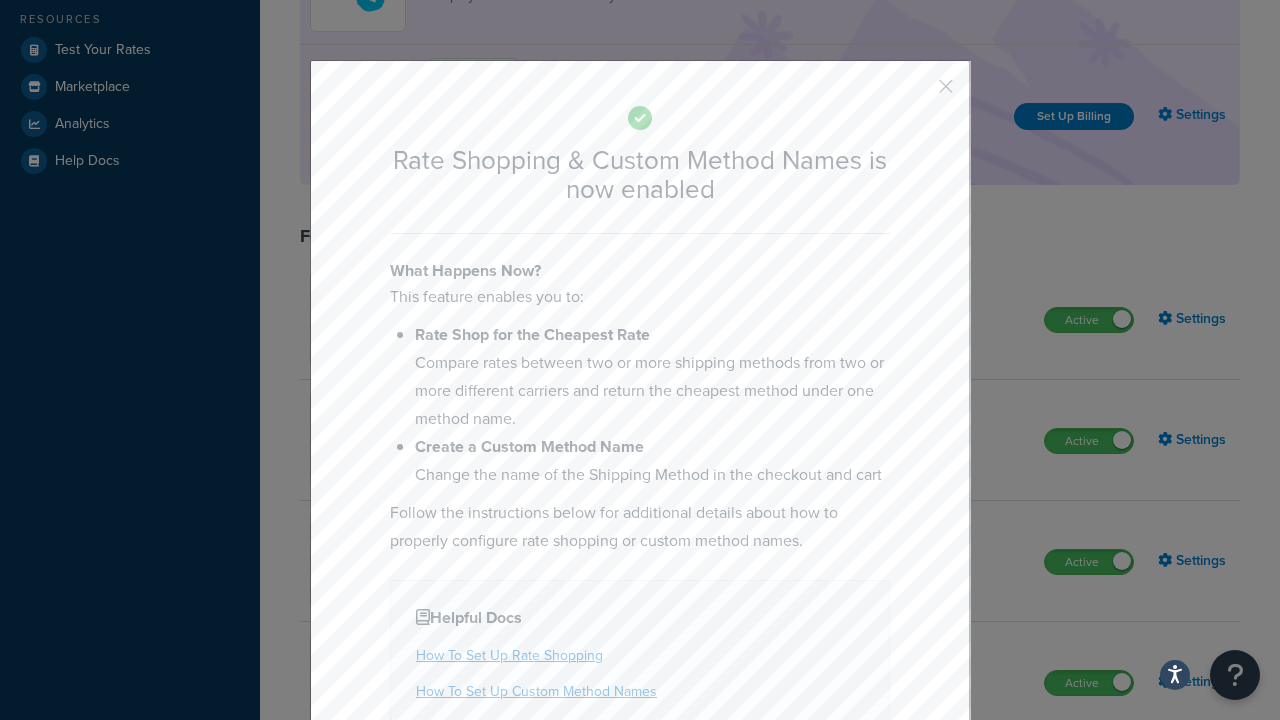 click at bounding box center [916, 93] 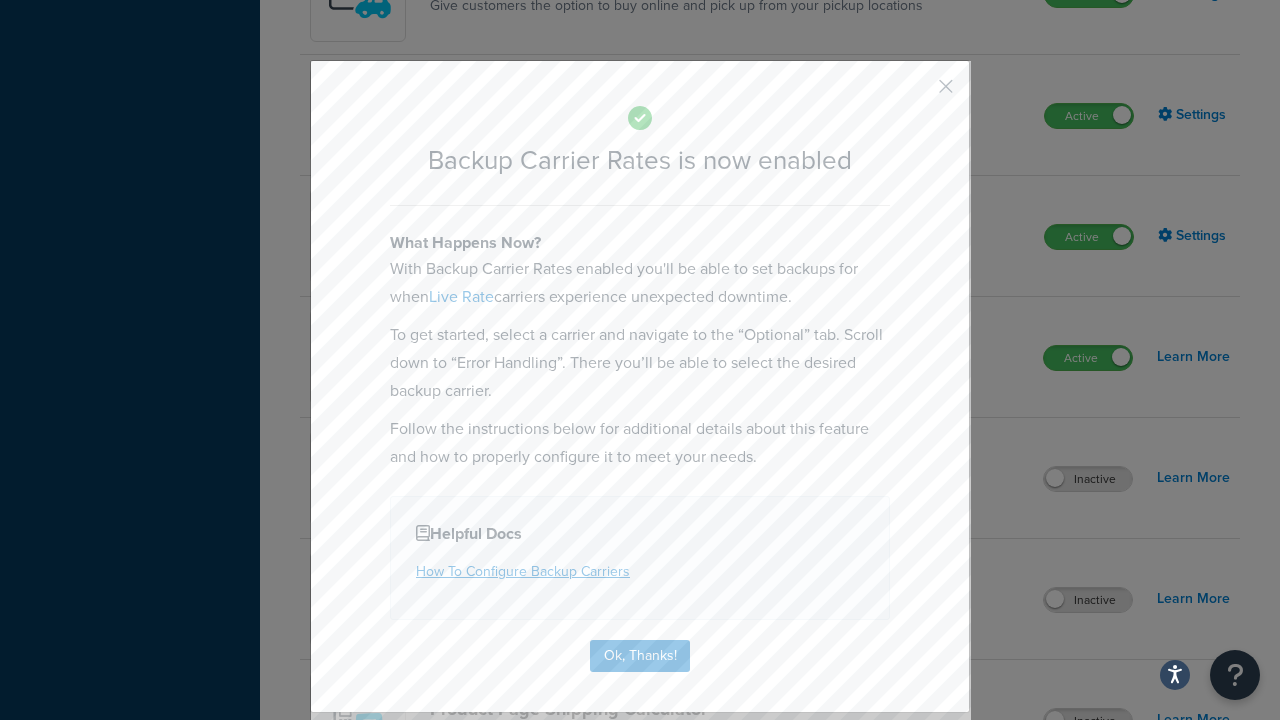 click at bounding box center (916, 93) 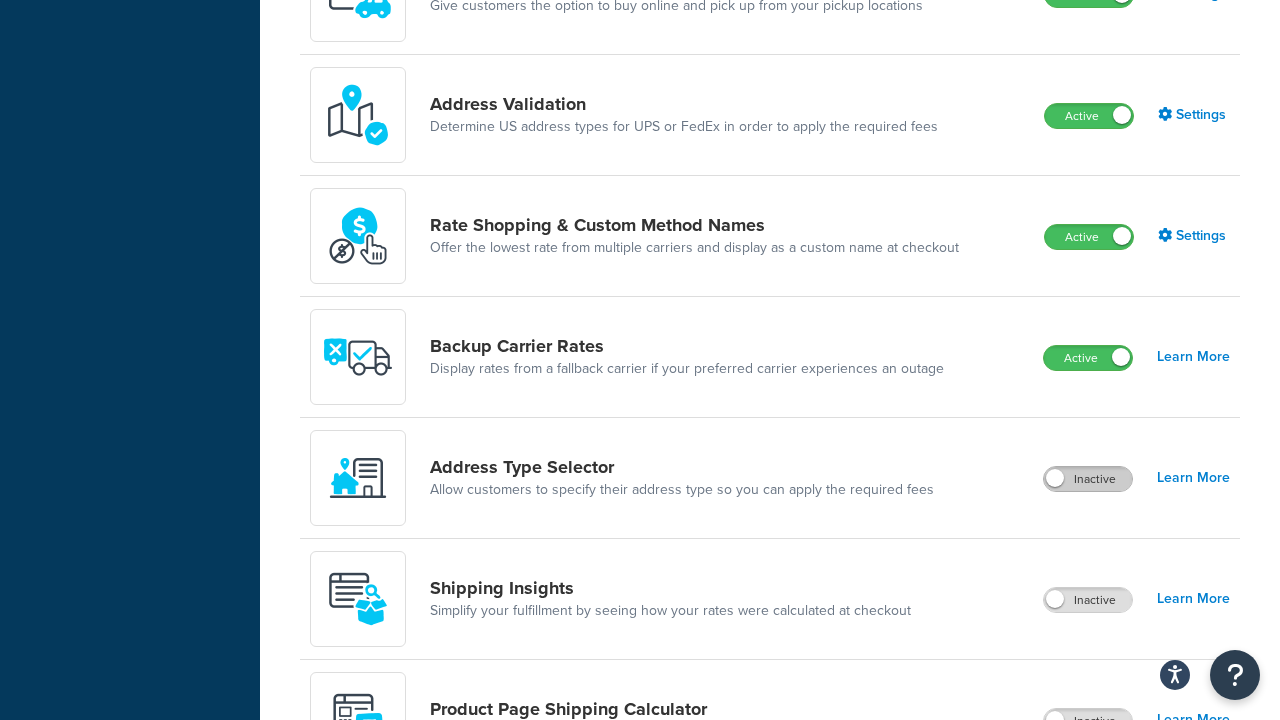 click on "Inactive" at bounding box center [1088, 479] 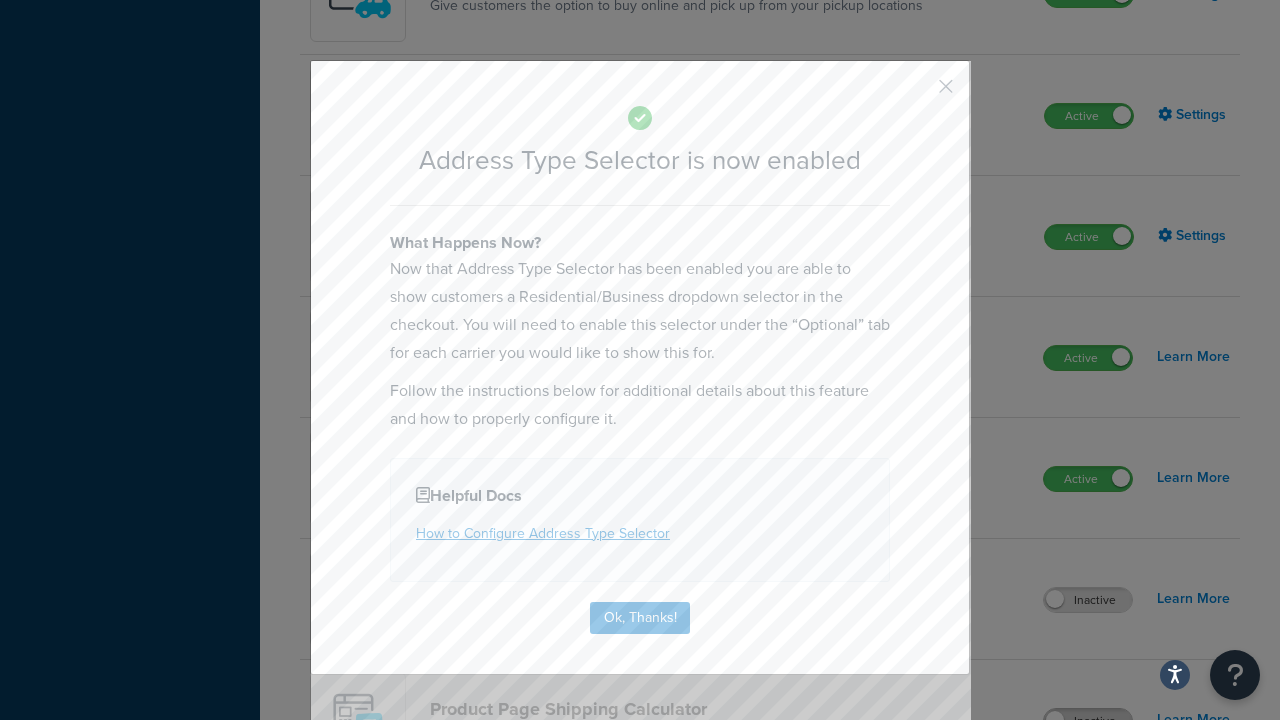 click at bounding box center (916, 93) 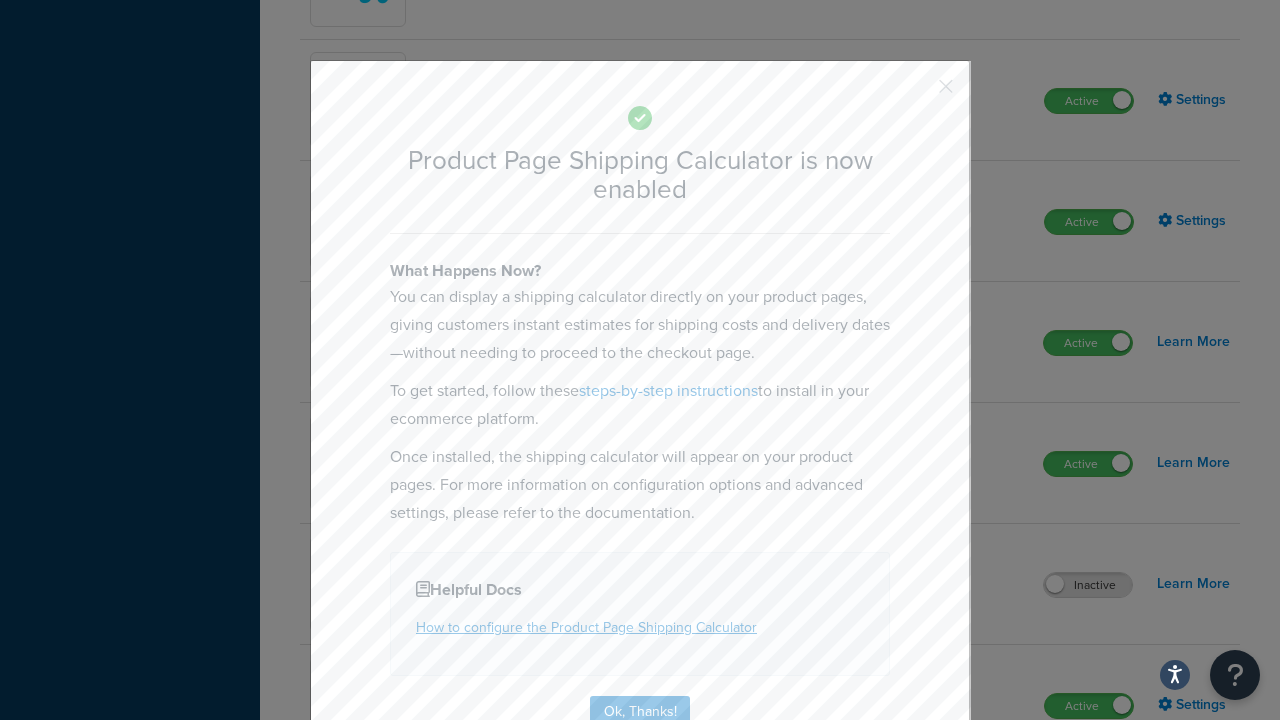 click at bounding box center (916, 93) 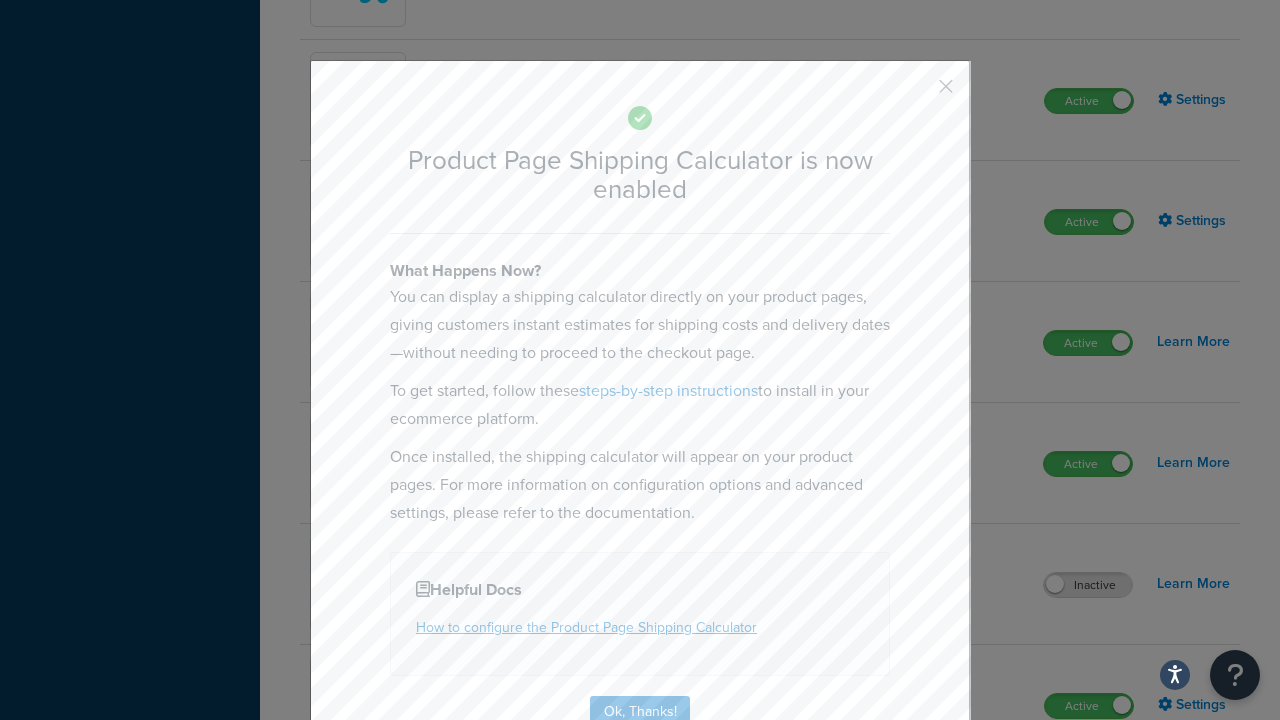 click on "Inactive" at bounding box center [1088, 827] 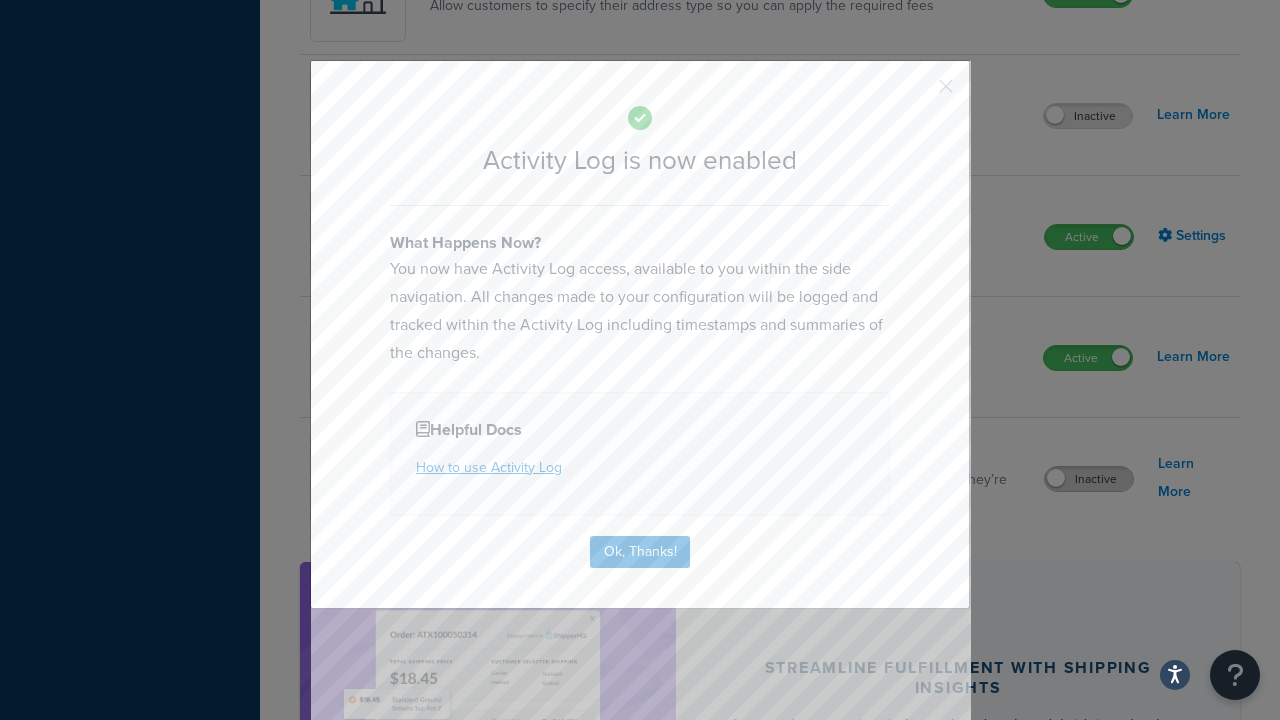 click at bounding box center (916, 93) 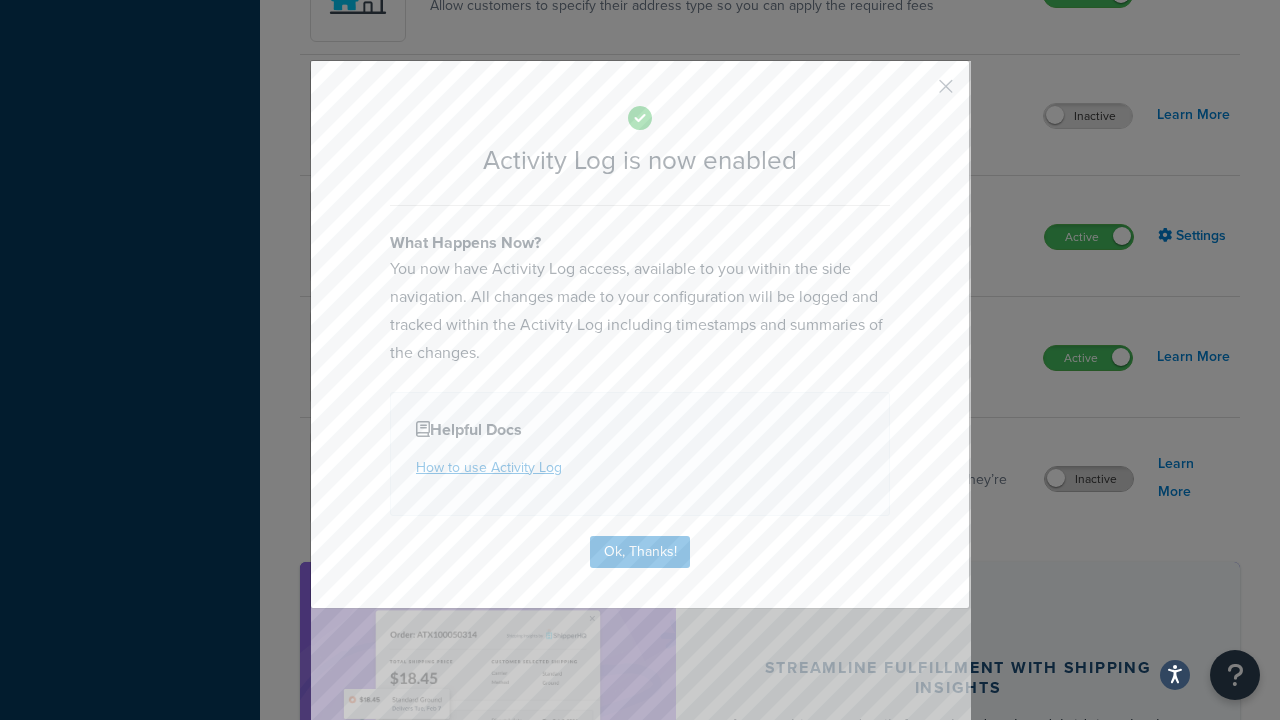 click on "Inactive" at bounding box center (1089, 479) 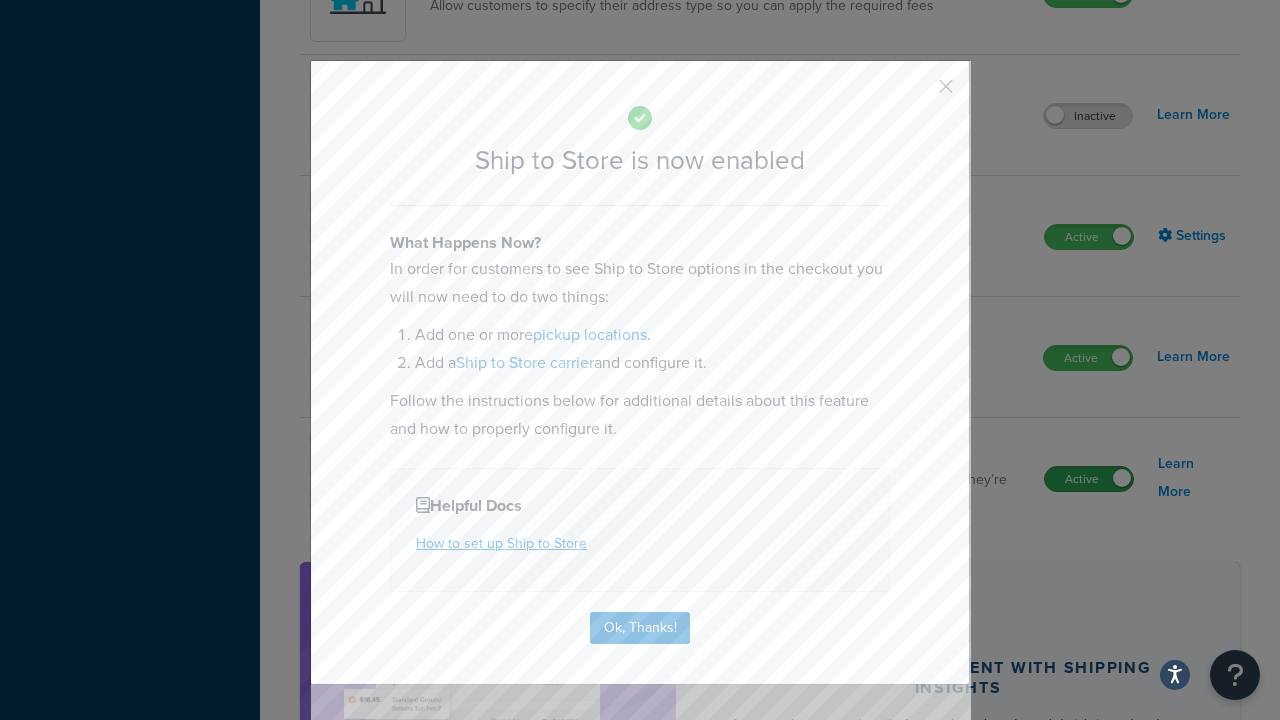 click at bounding box center (916, 93) 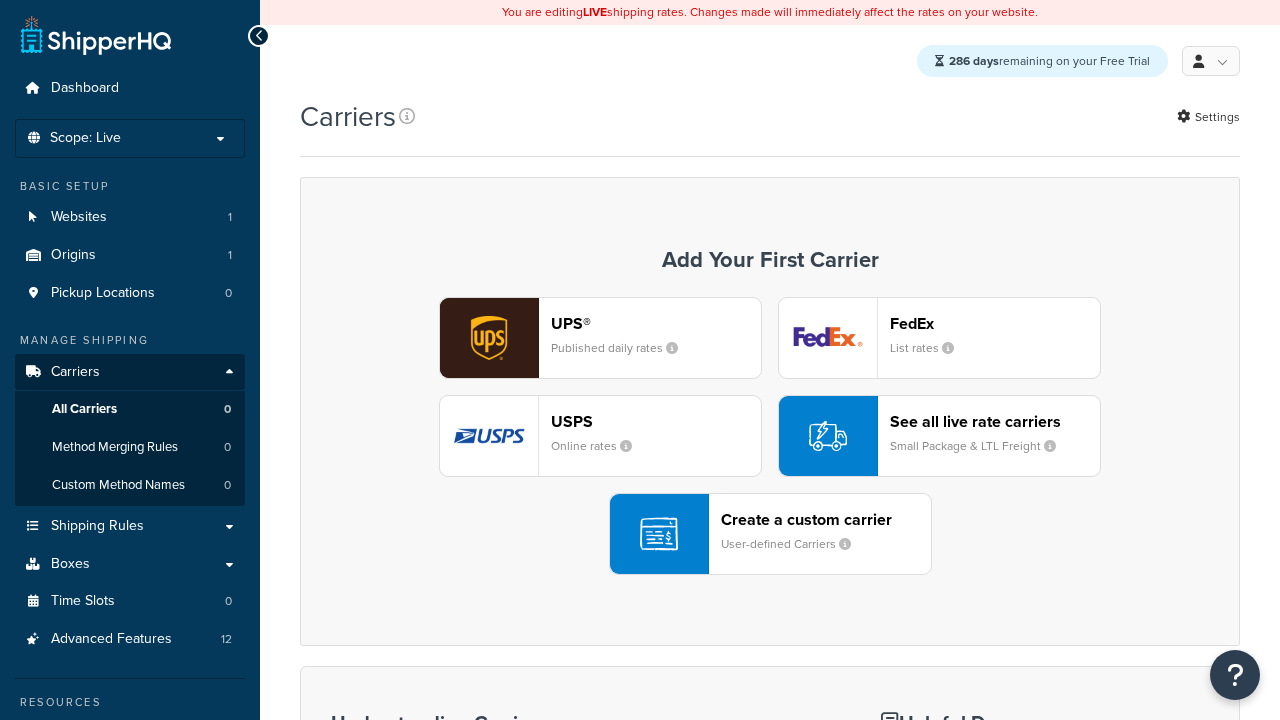scroll, scrollTop: 0, scrollLeft: 0, axis: both 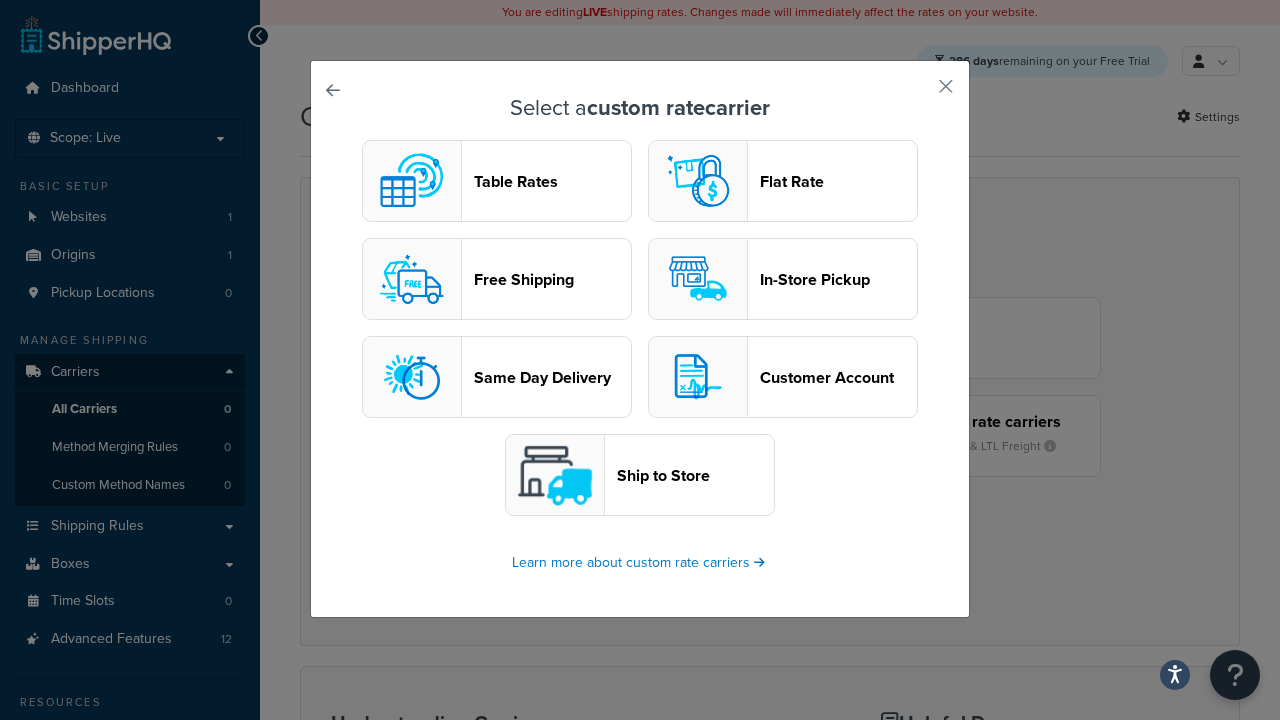 click on "In-Store Pickup" at bounding box center (838, 279) 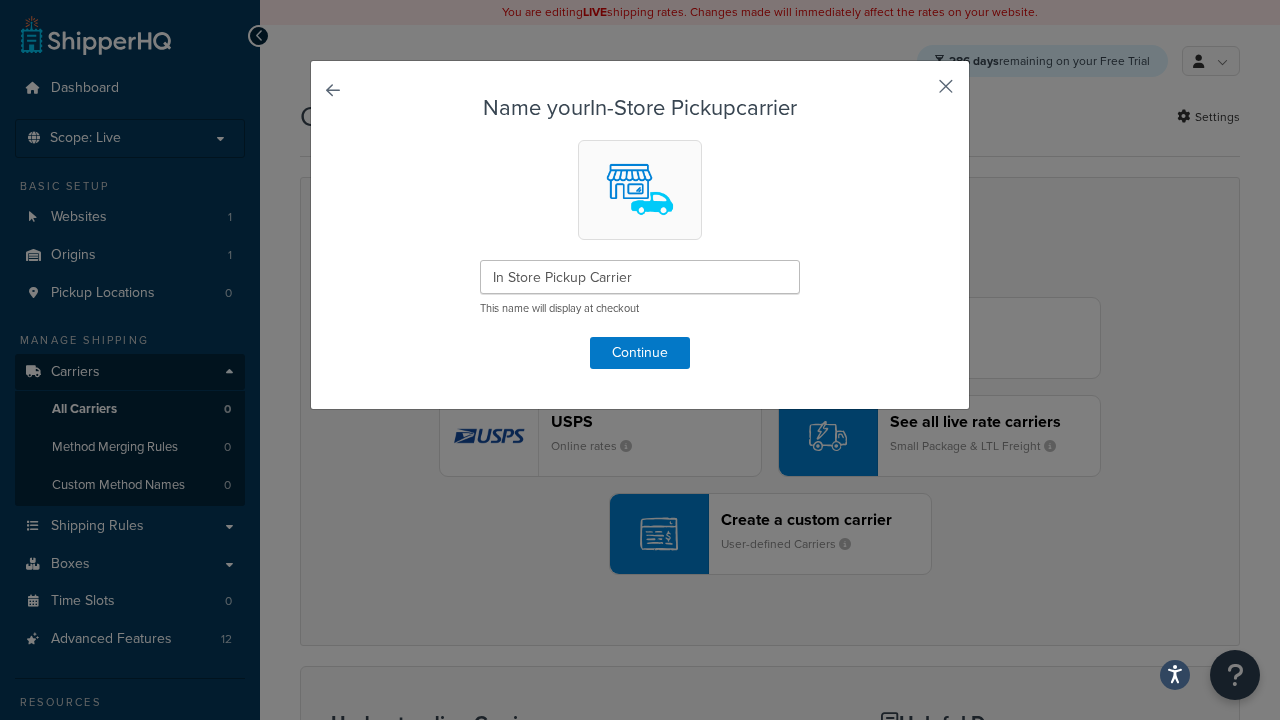 click at bounding box center [916, 93] 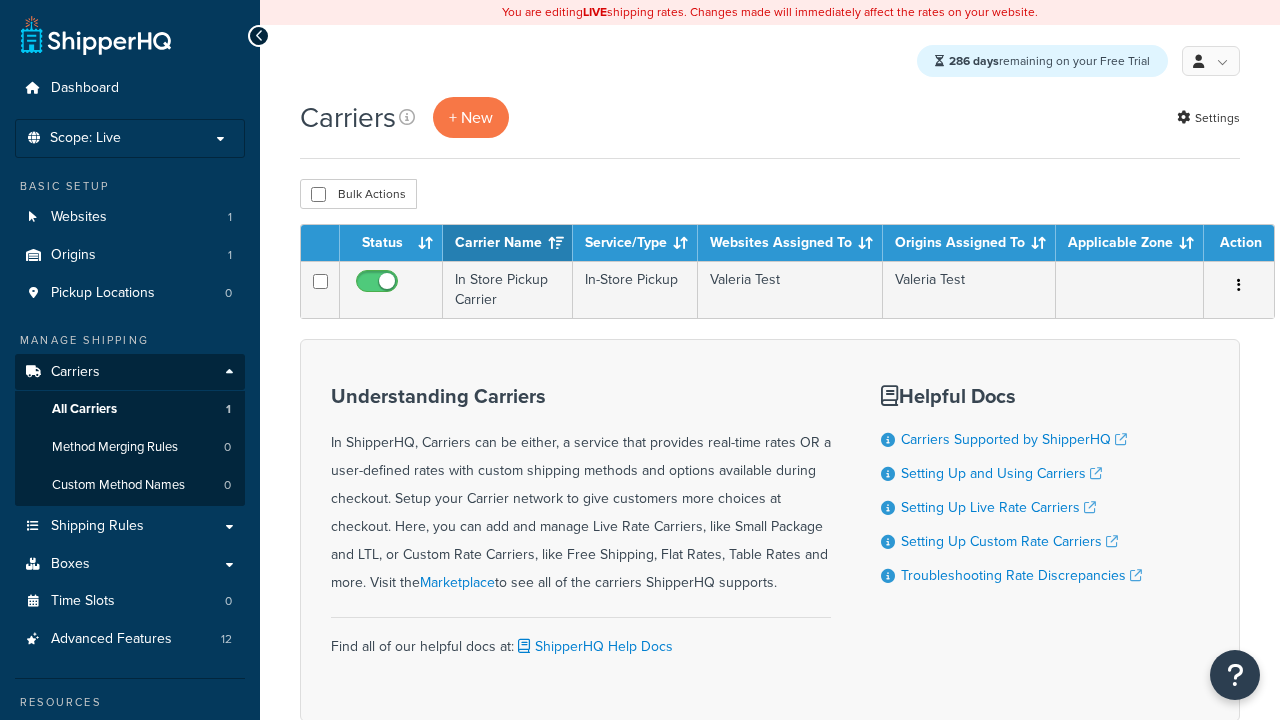 scroll, scrollTop: 0, scrollLeft: 0, axis: both 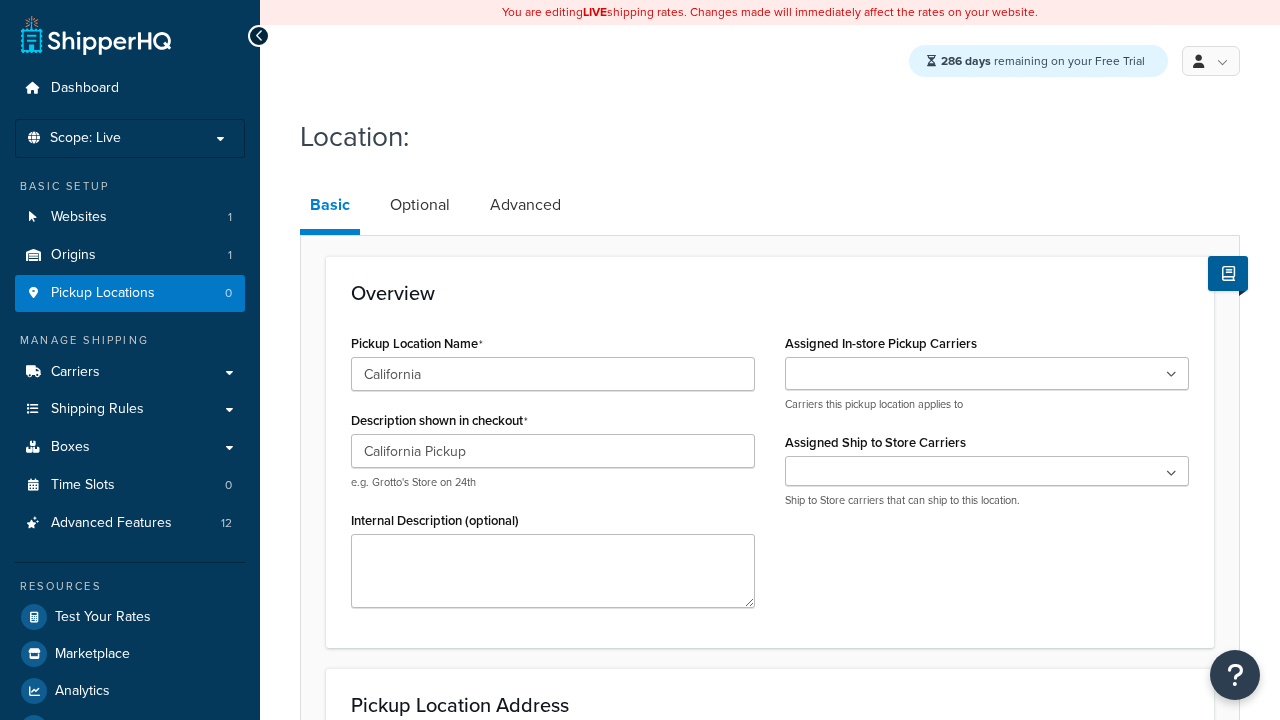 type on "California Pickup" 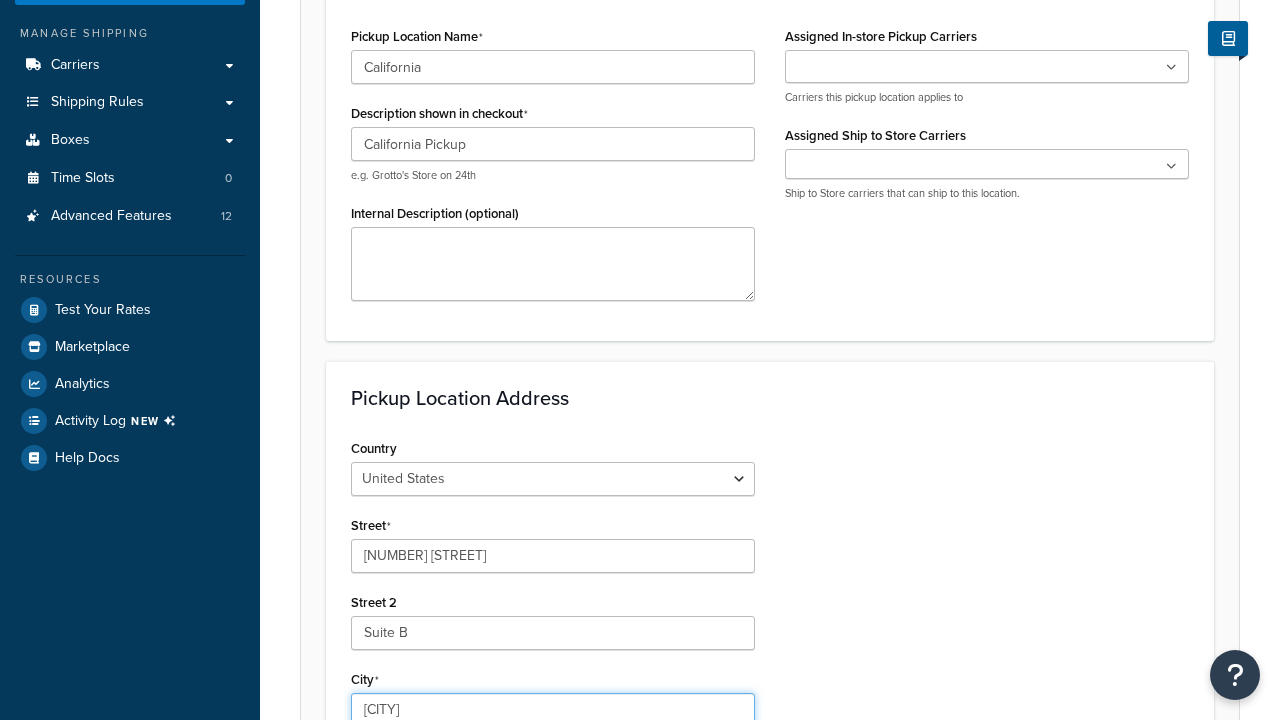 type on "Irvine" 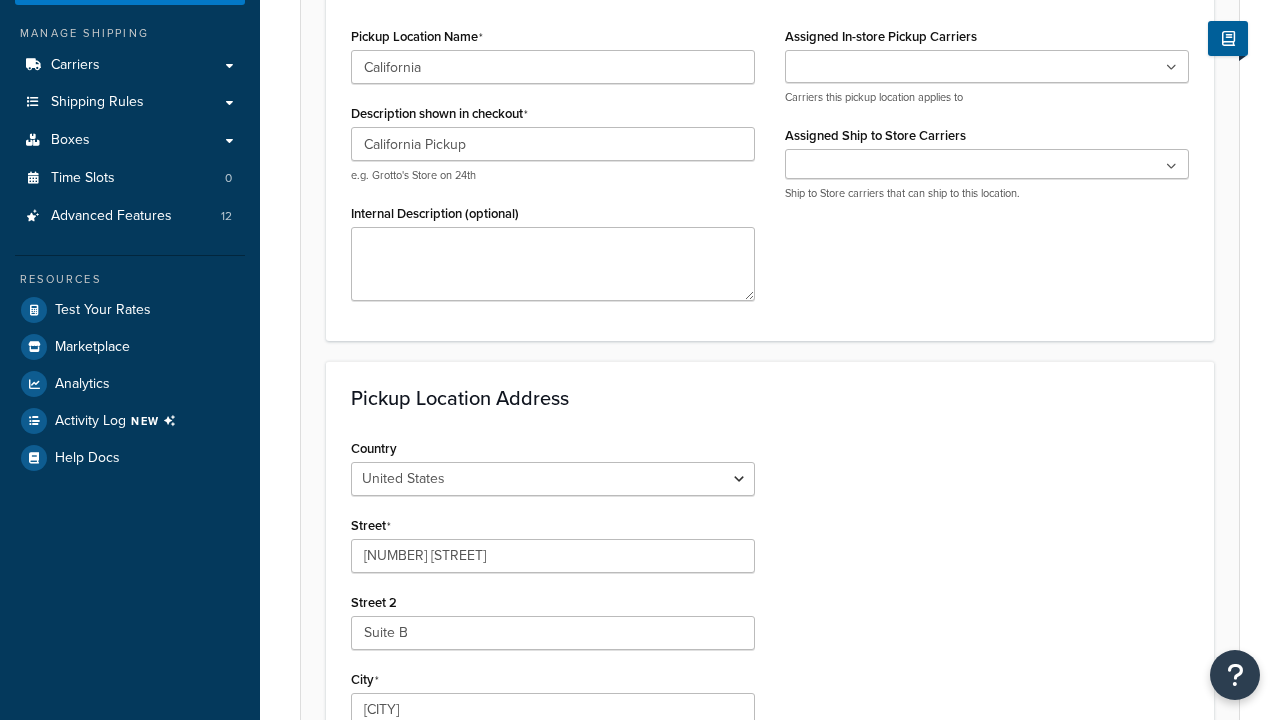 type on "92612" 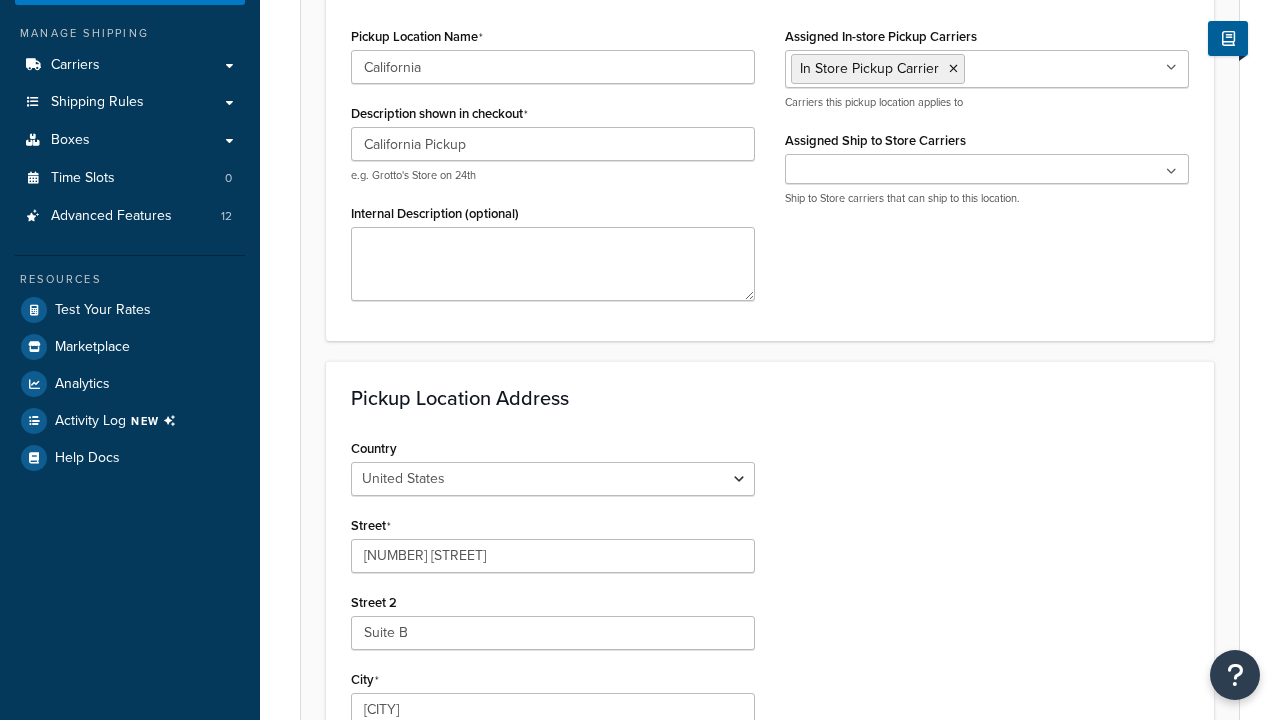 scroll, scrollTop: 737, scrollLeft: 0, axis: vertical 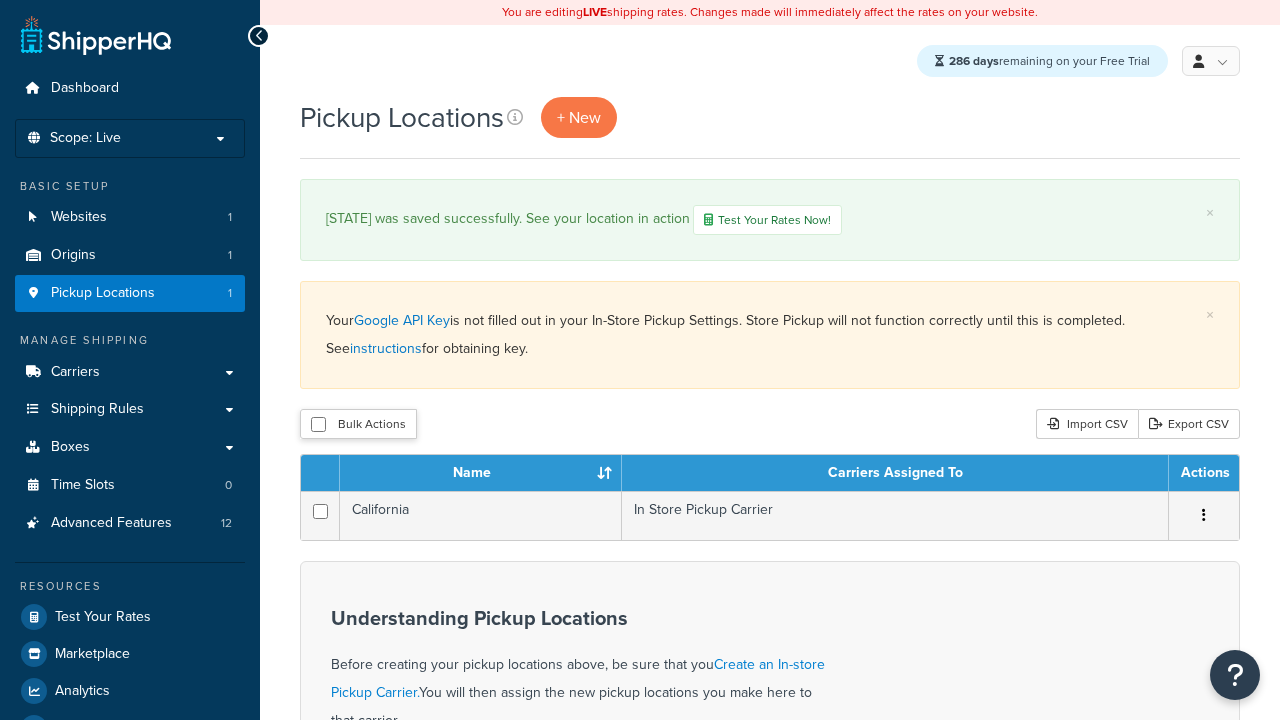 click at bounding box center (318, 424) 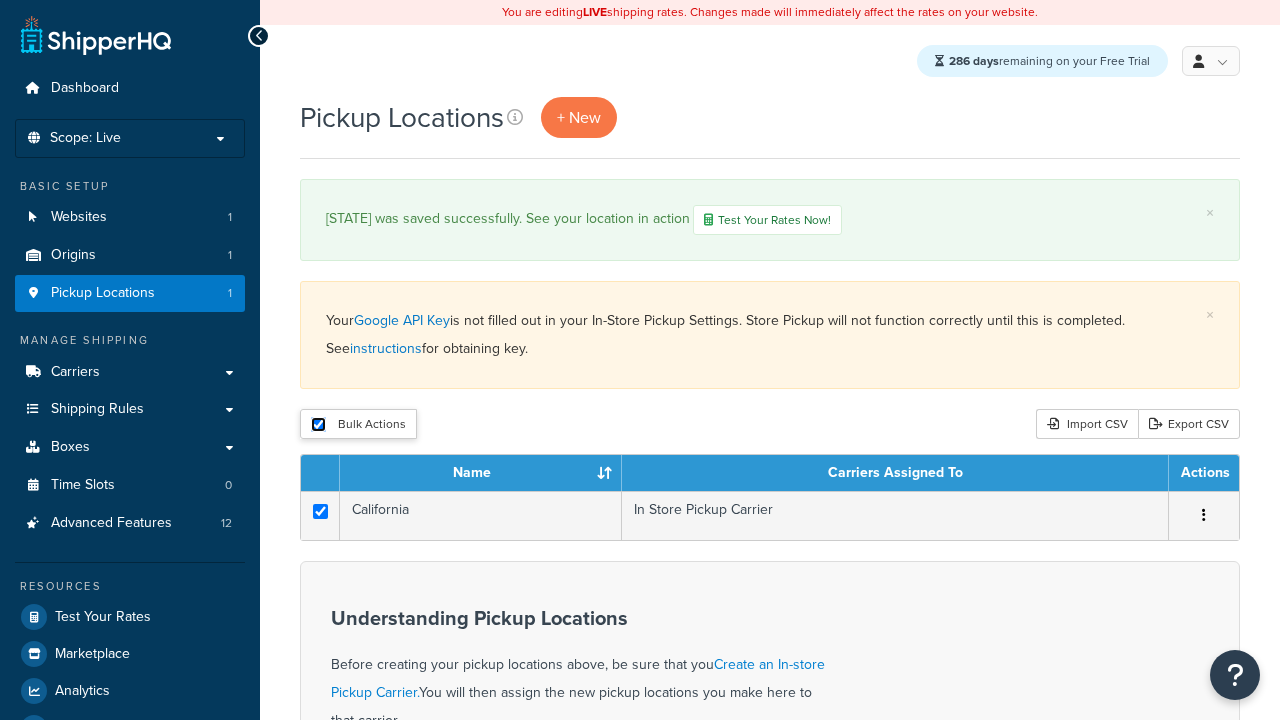 checkbox on "true" 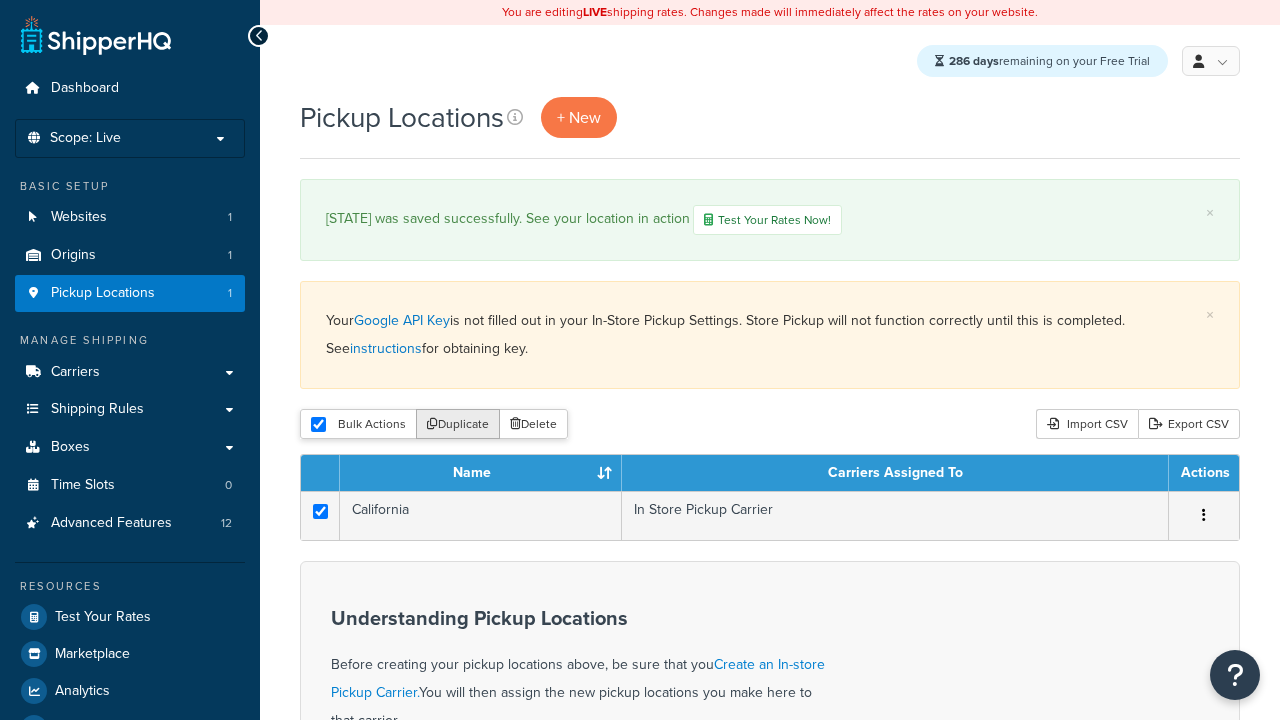 scroll, scrollTop: 0, scrollLeft: 0, axis: both 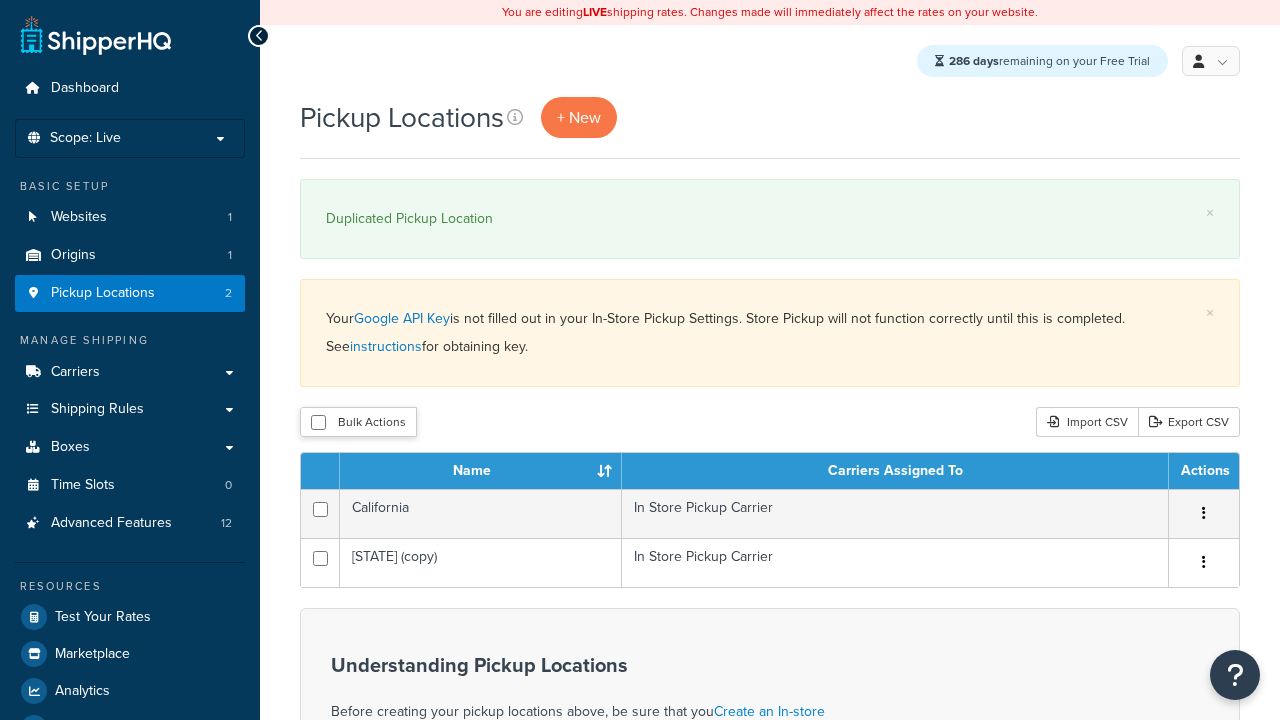 click at bounding box center (318, 422) 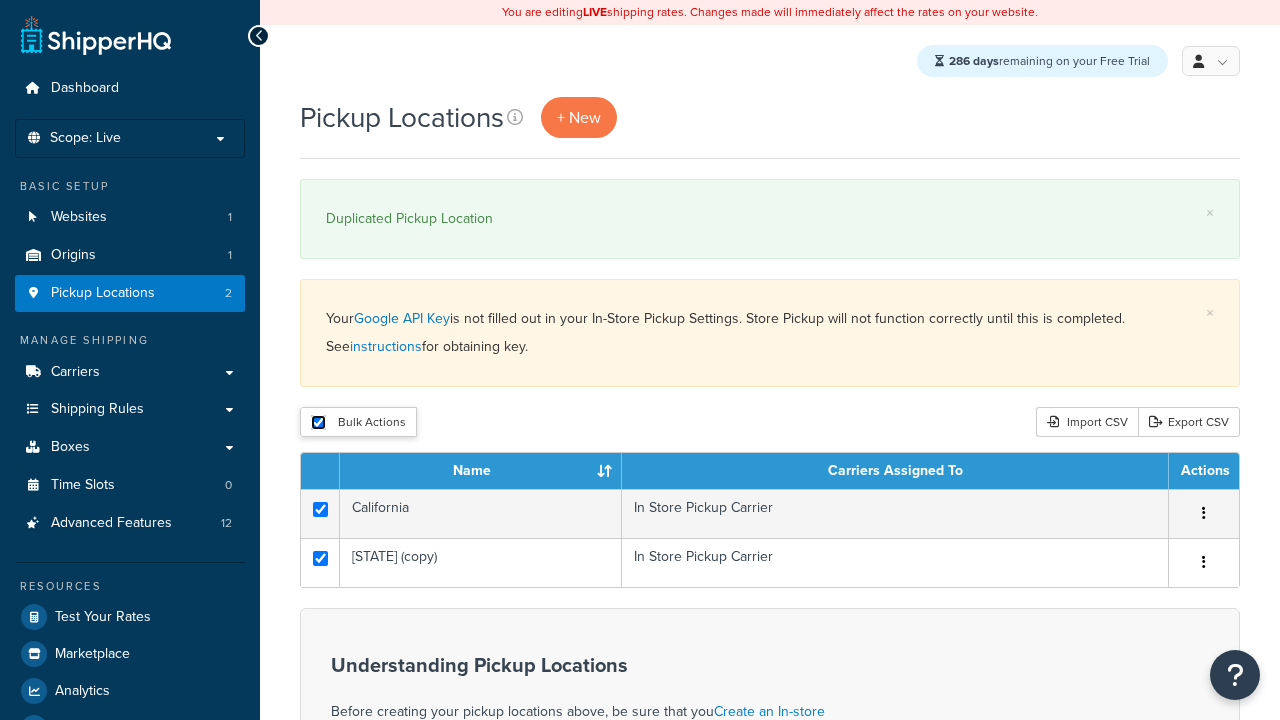 checkbox on "true" 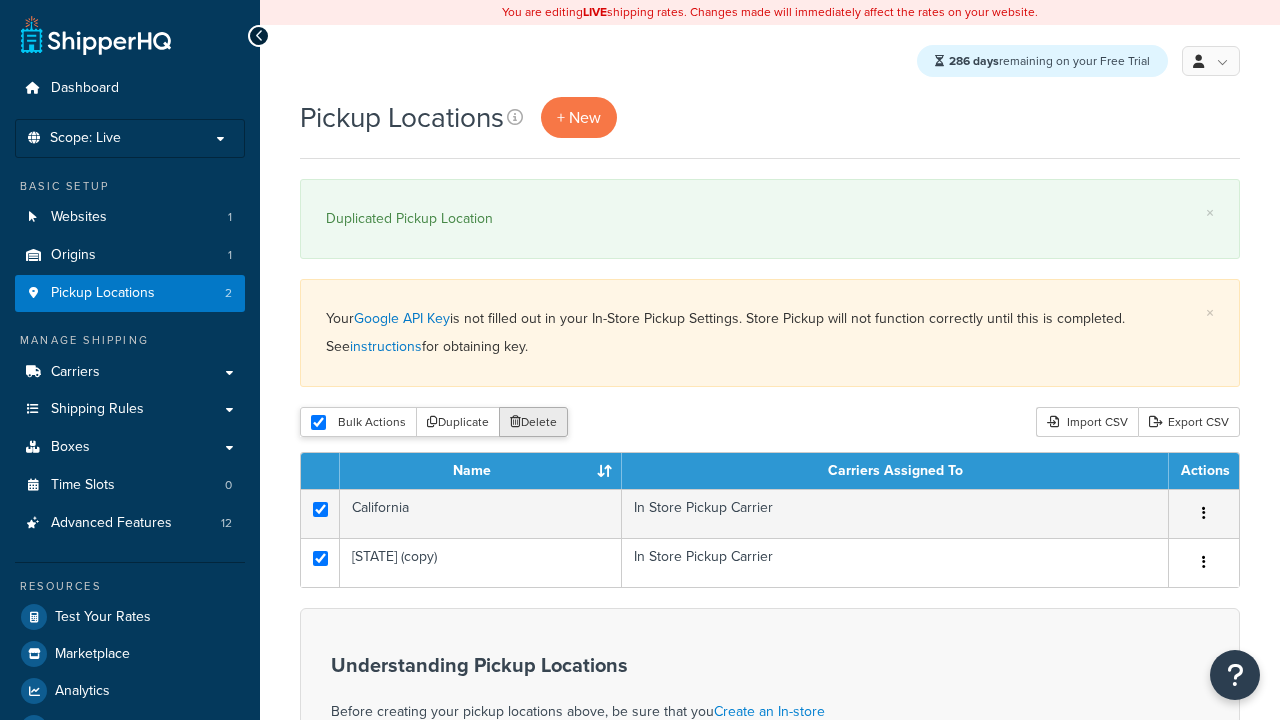 scroll, scrollTop: 0, scrollLeft: 0, axis: both 